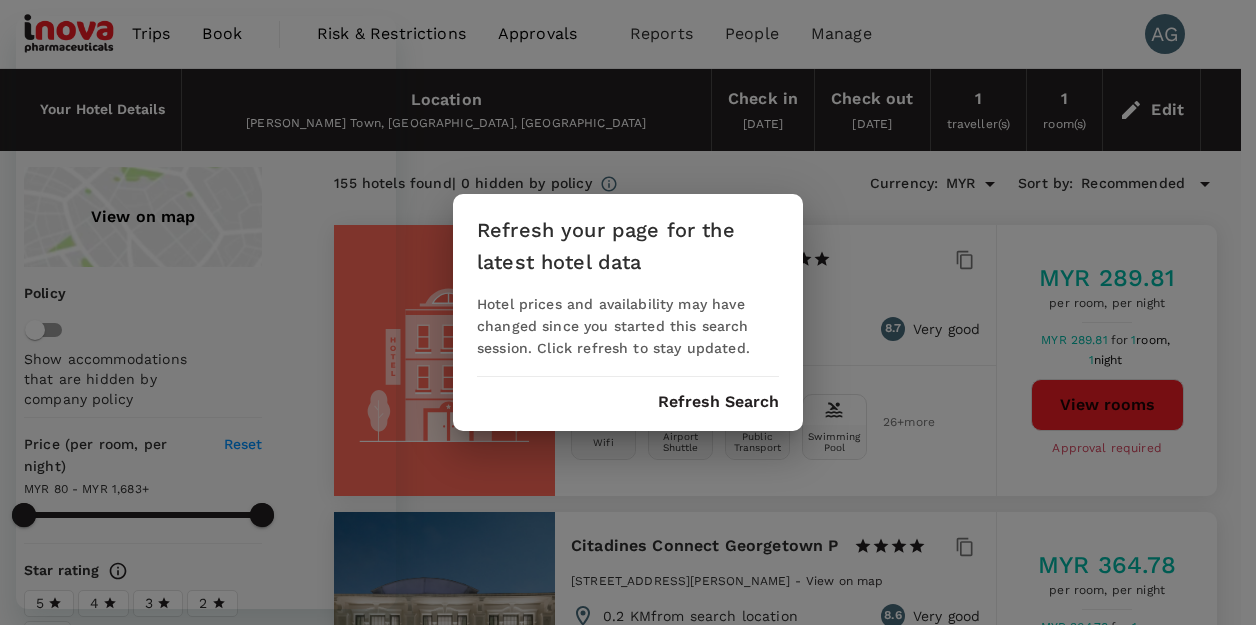 scroll, scrollTop: 0, scrollLeft: 0, axis: both 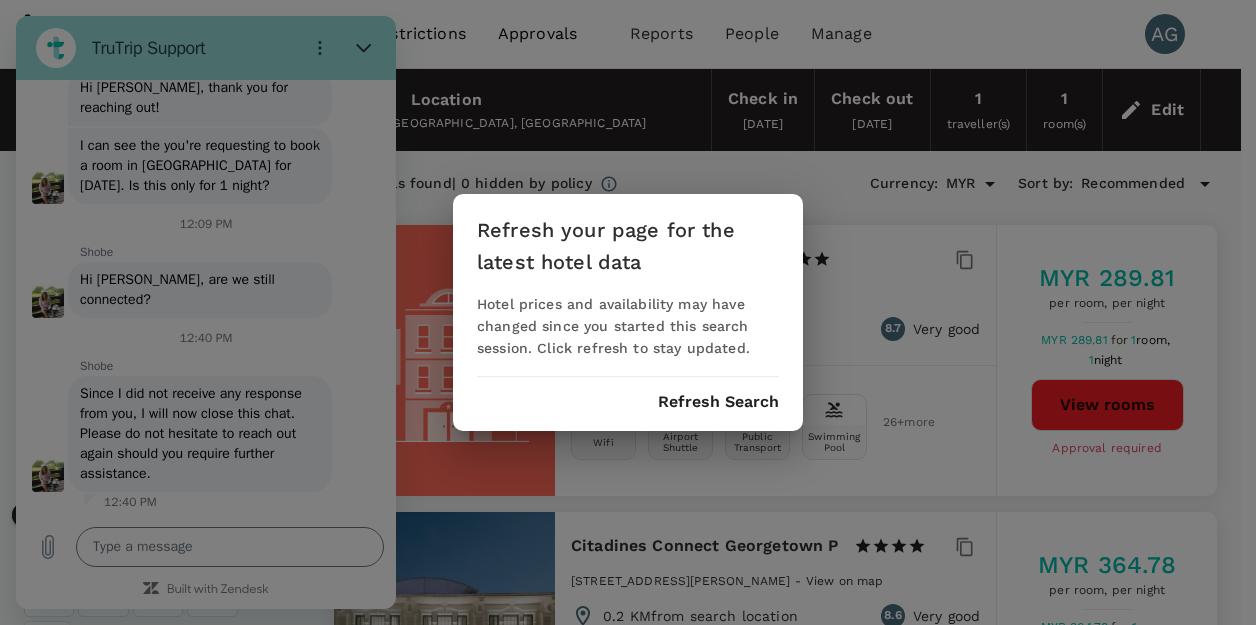 click on "Refresh Search" at bounding box center (718, 402) 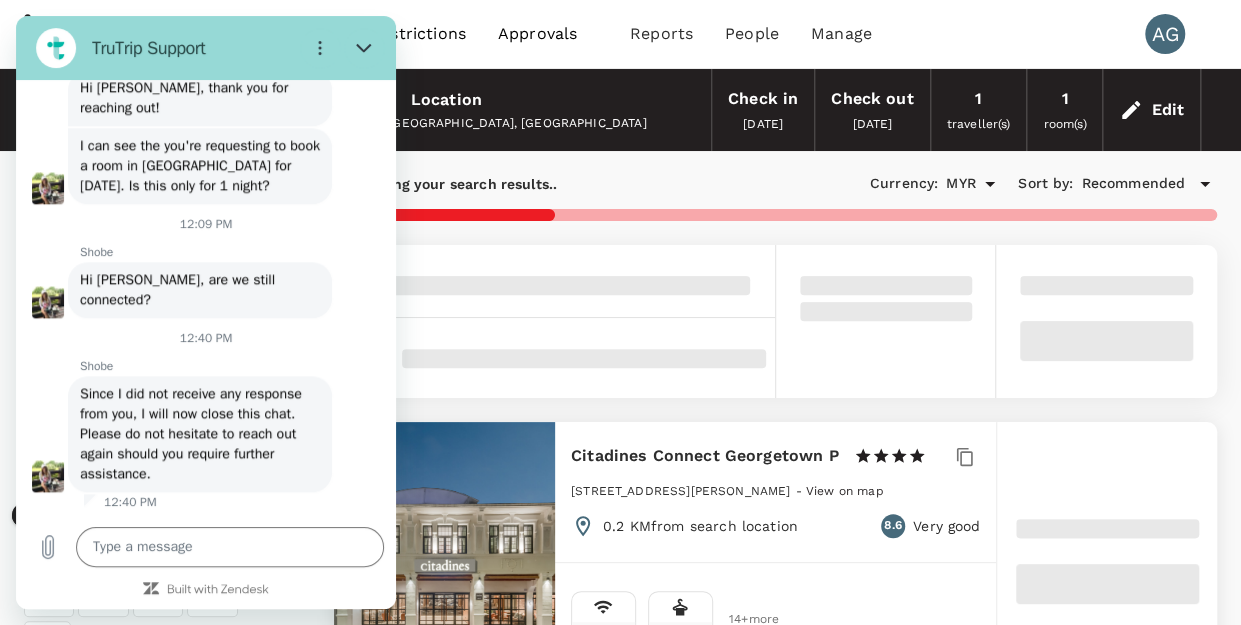 type on "1181.82" 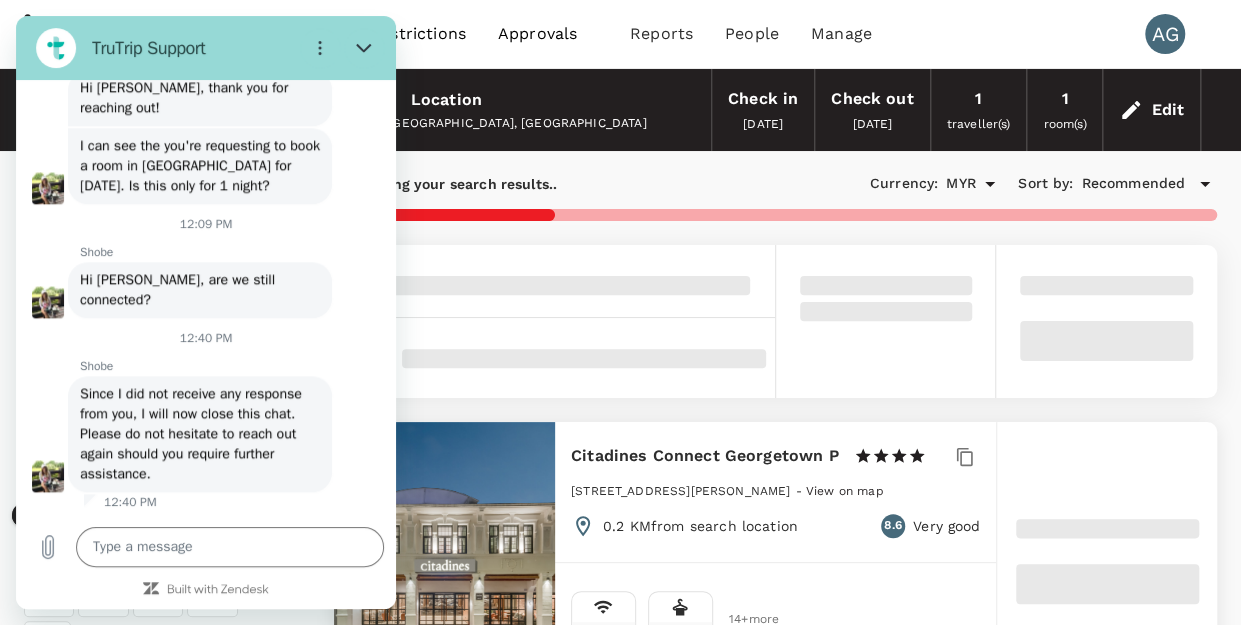type on "MYR" 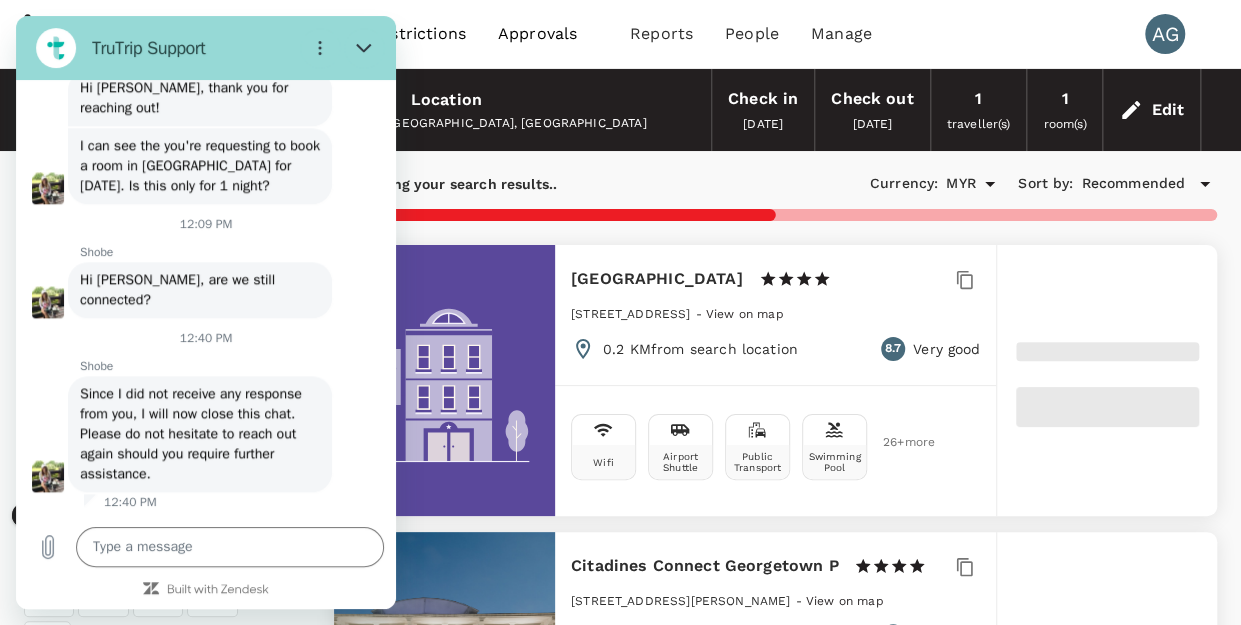 type on "1182.5" 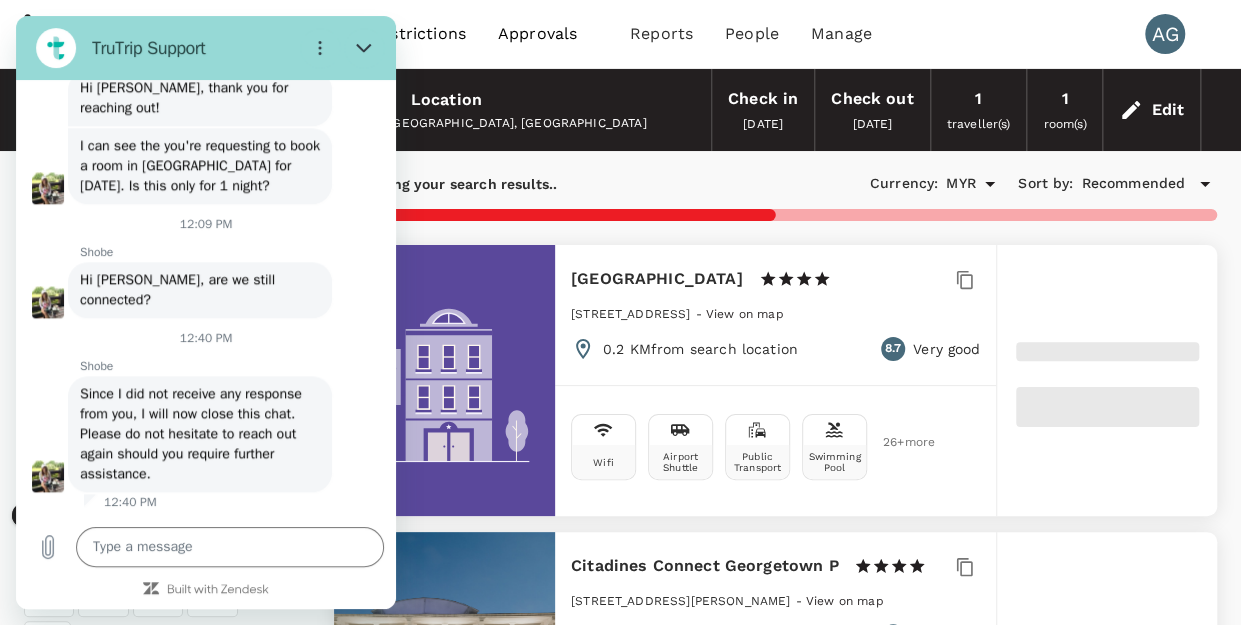 type on "79.5" 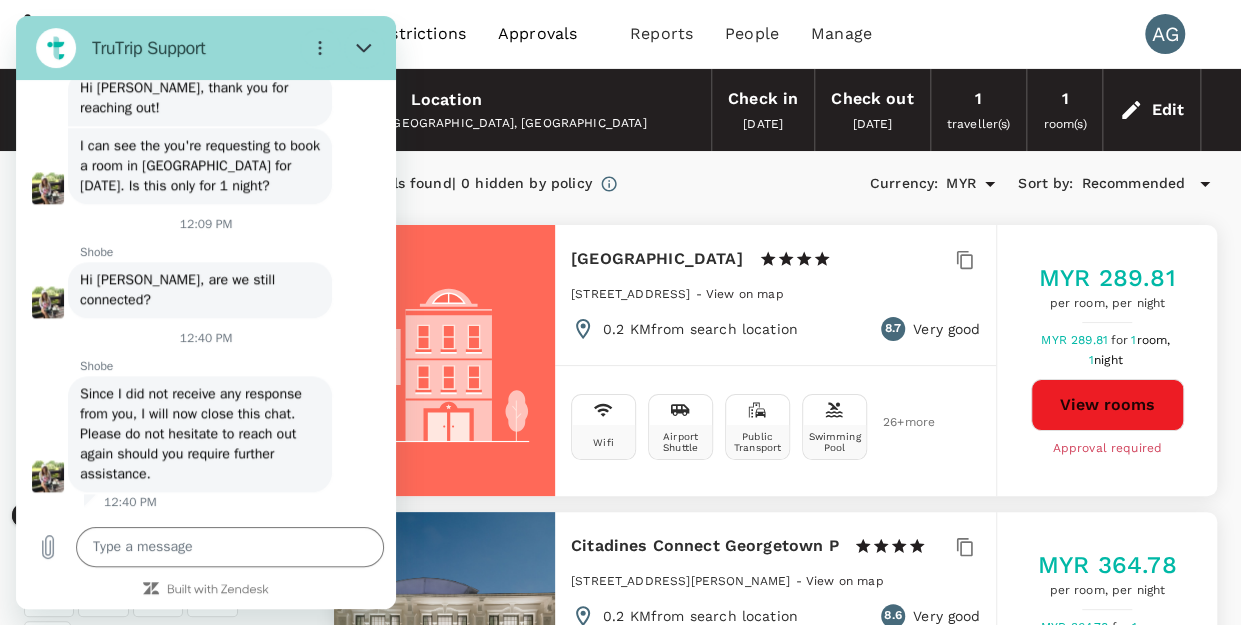 type on "1682.5" 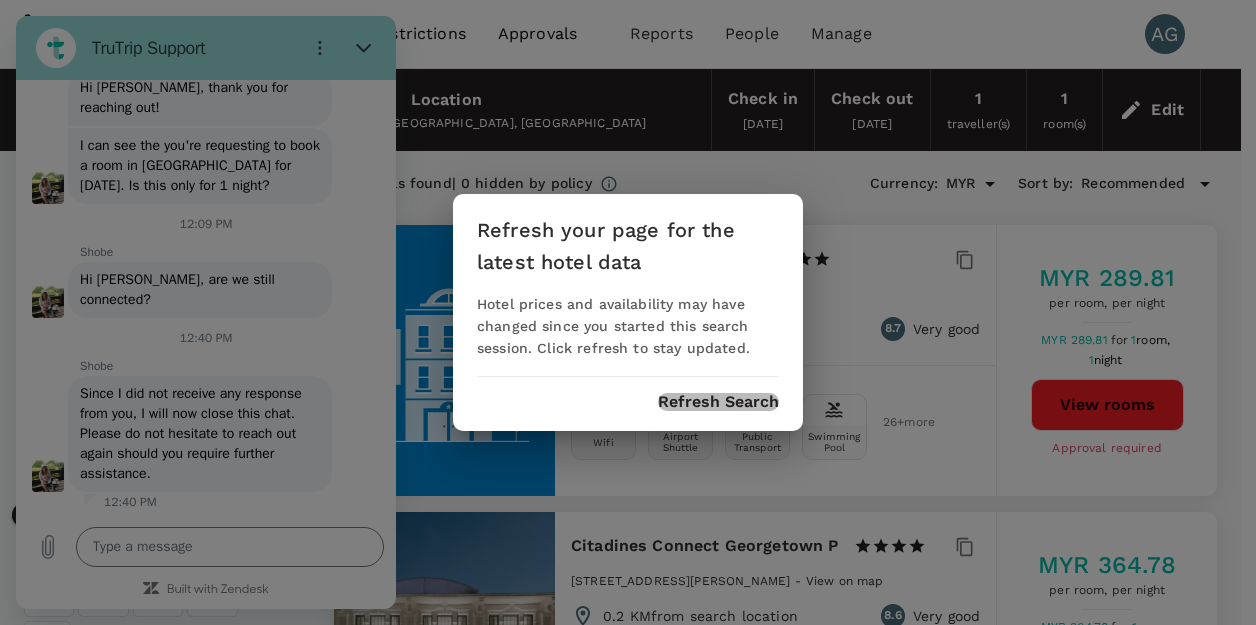 click on "Refresh Search" at bounding box center (718, 402) 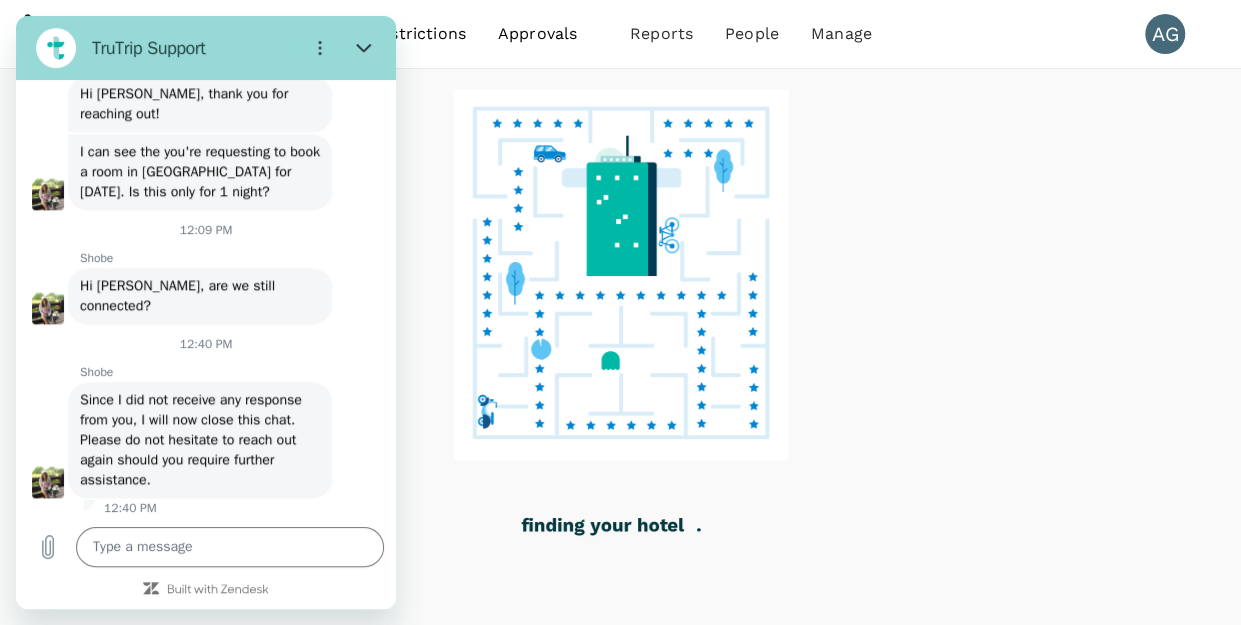 scroll, scrollTop: 1056, scrollLeft: 0, axis: vertical 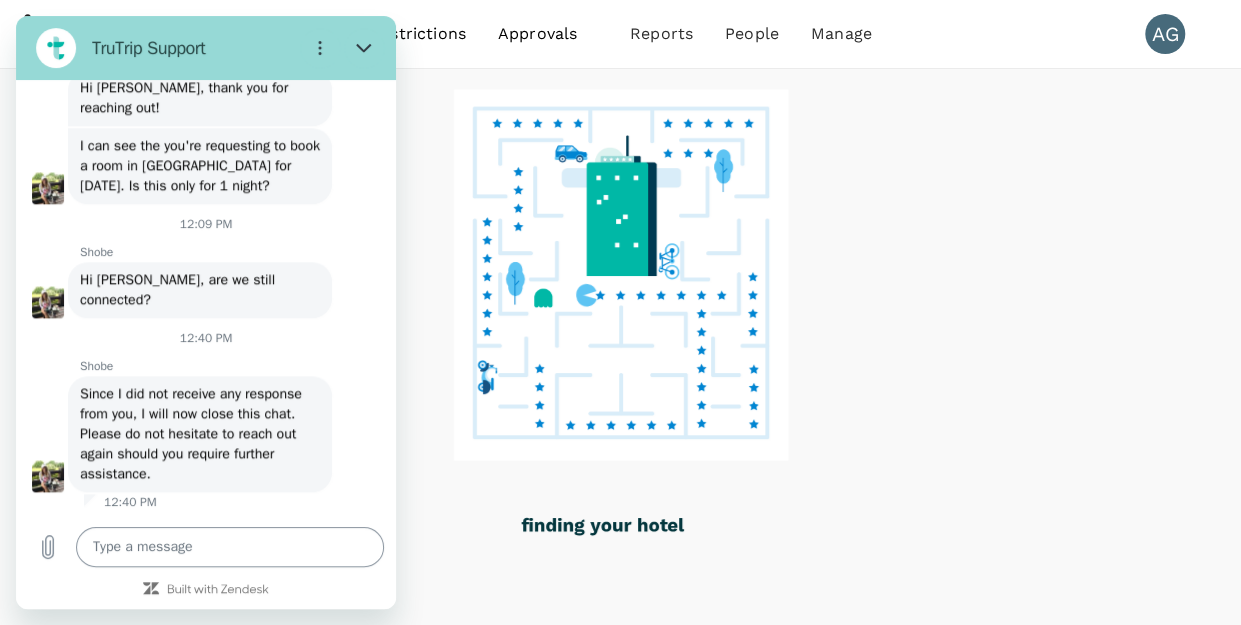 click at bounding box center [230, 547] 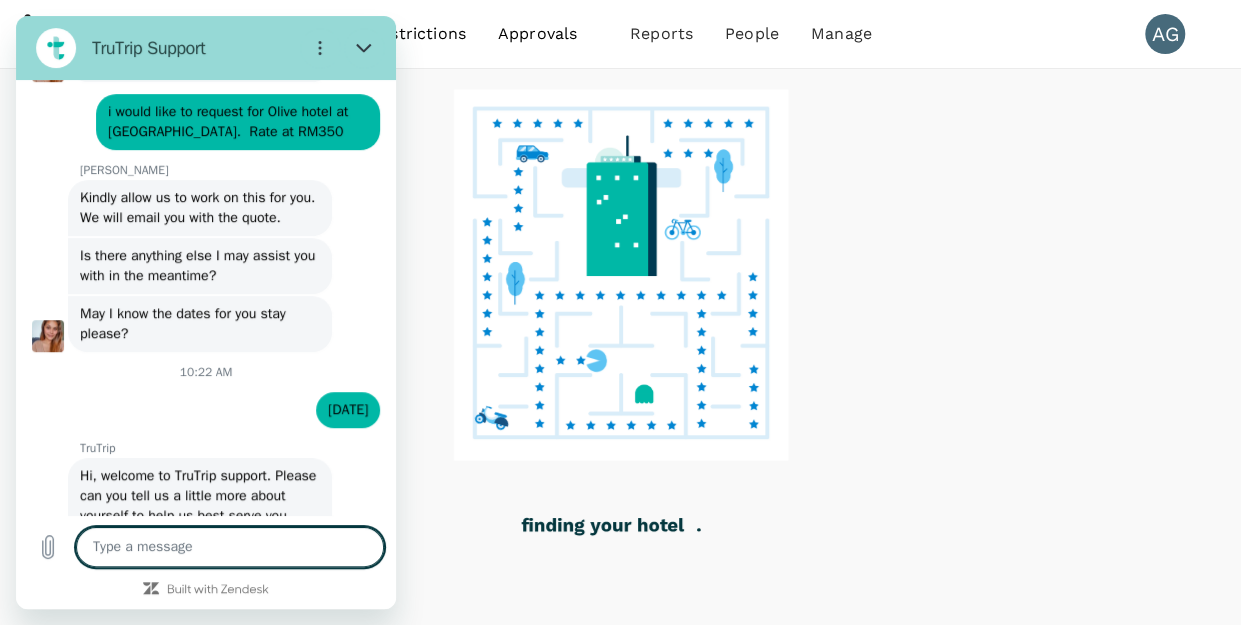 scroll, scrollTop: 156, scrollLeft: 0, axis: vertical 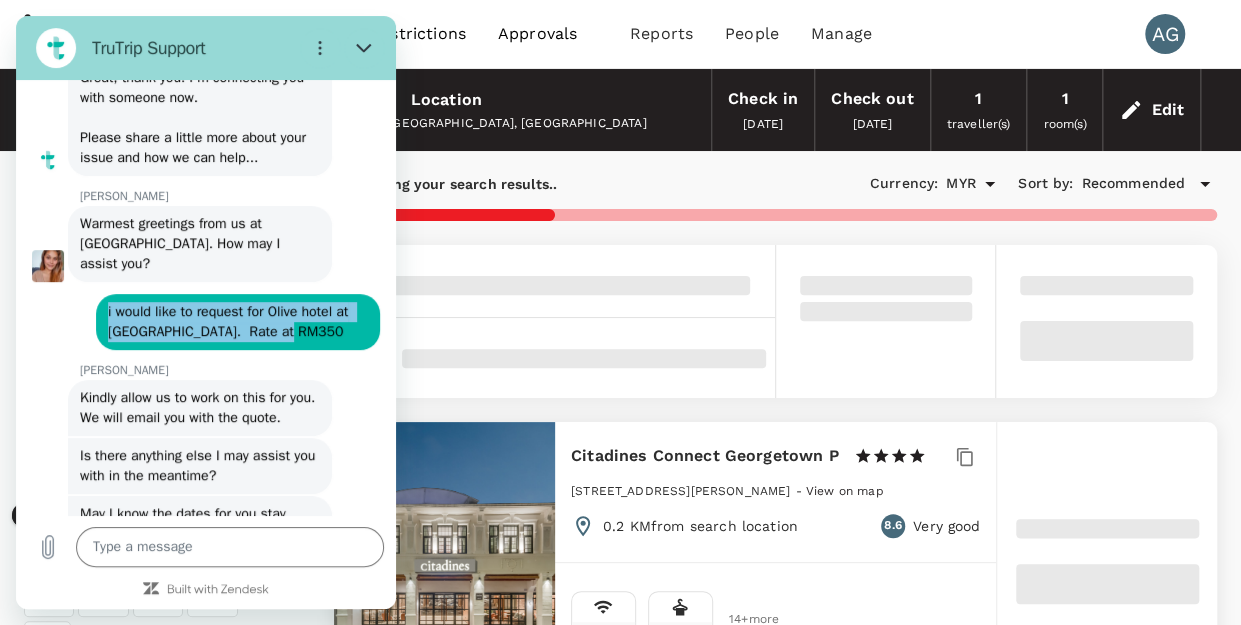 drag, startPoint x: 108, startPoint y: 307, endPoint x: 304, endPoint y: 346, distance: 199.84244 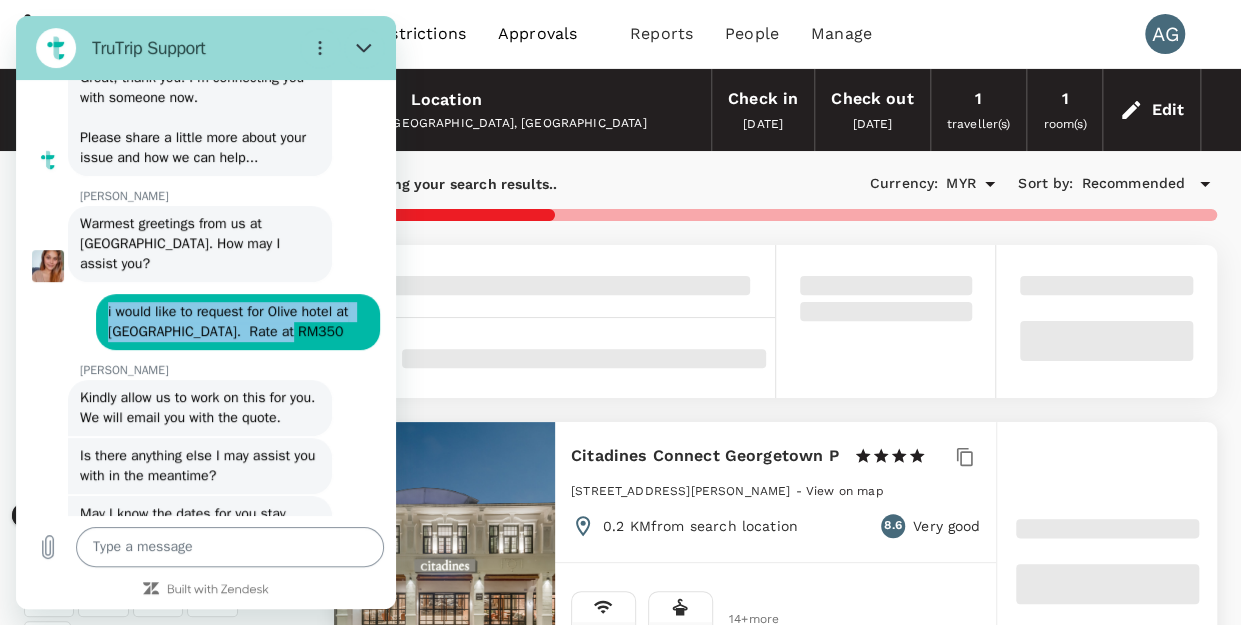 type on "1181.82" 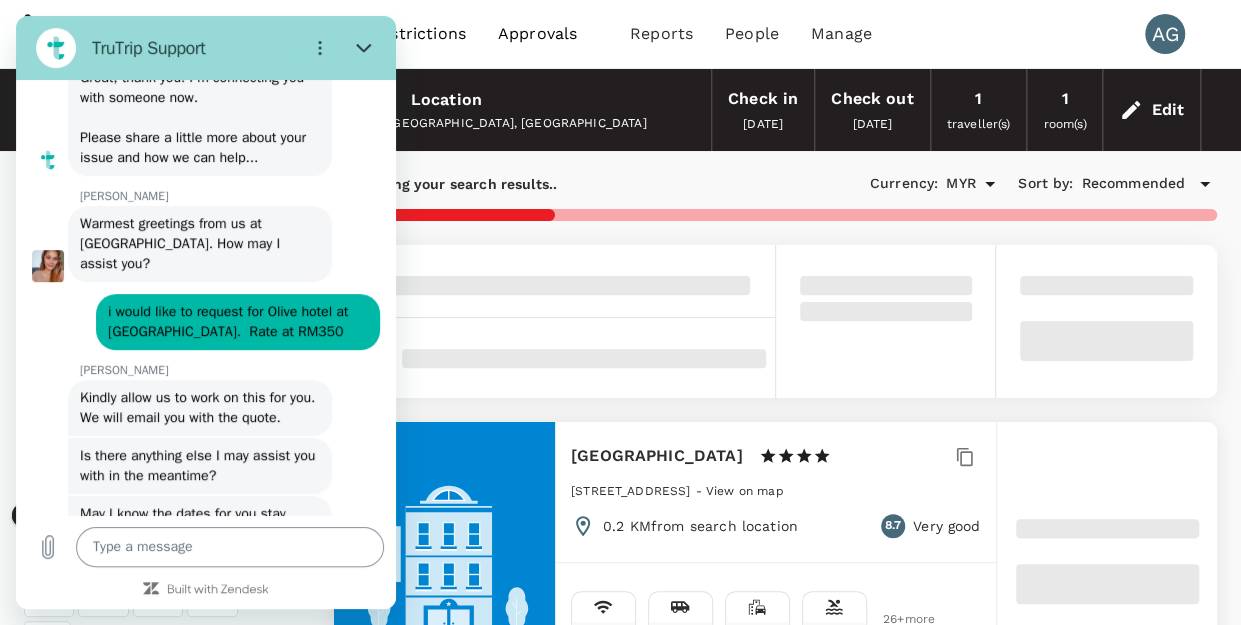 click at bounding box center [230, 547] 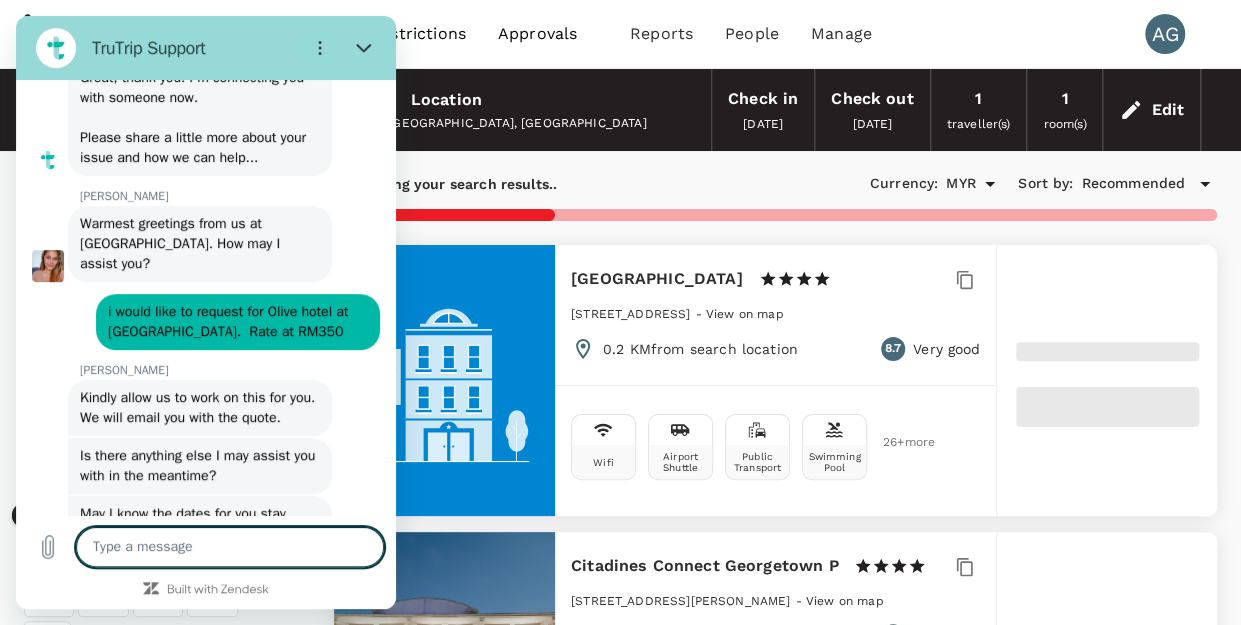 paste on "i would like to request for Olive hotel at [GEOGRAPHIC_DATA].  Rate at RM350" 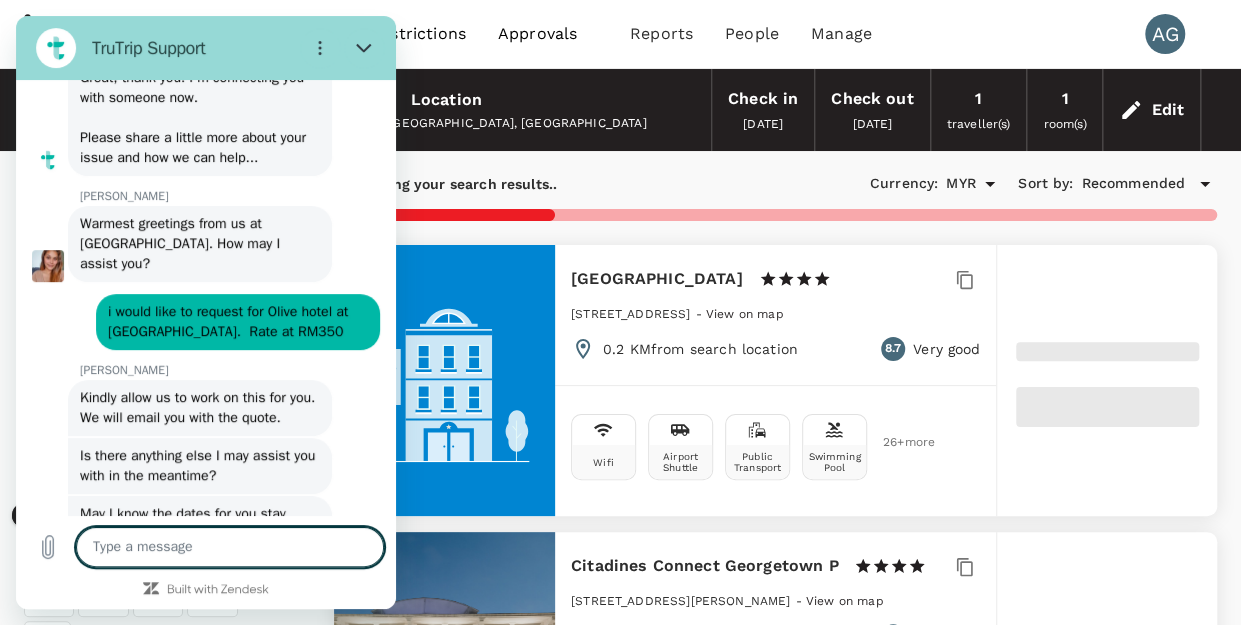 type on "i would like to request for Olive hotel at [GEOGRAPHIC_DATA].  Rate at RM350" 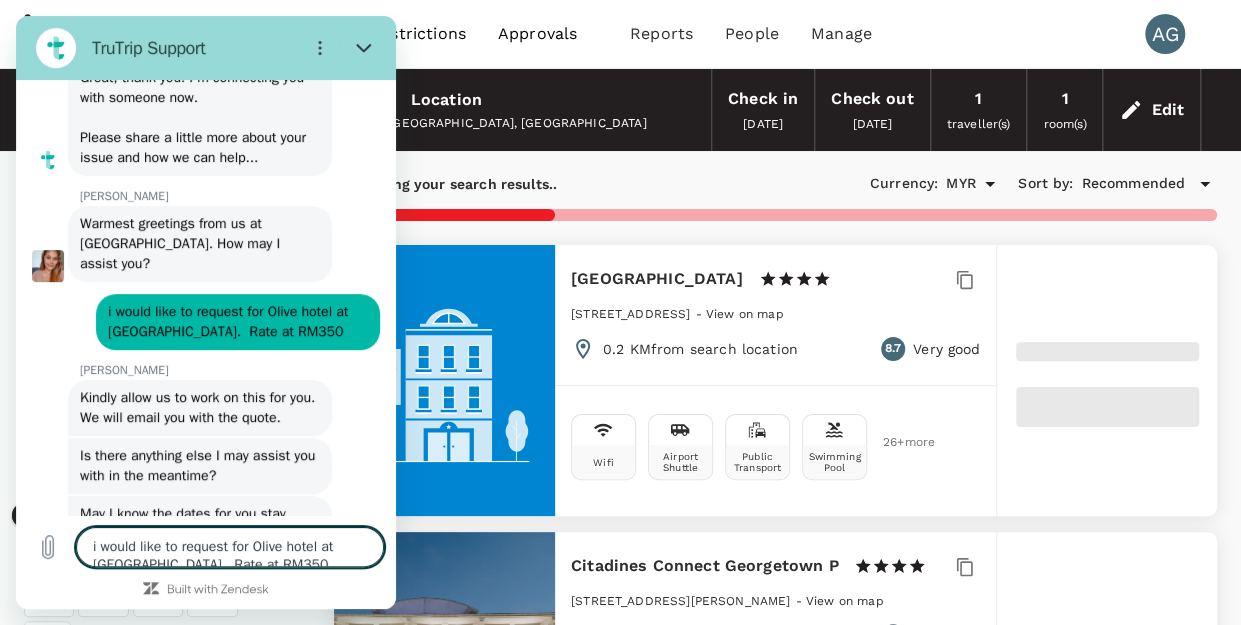 type on "1181.82" 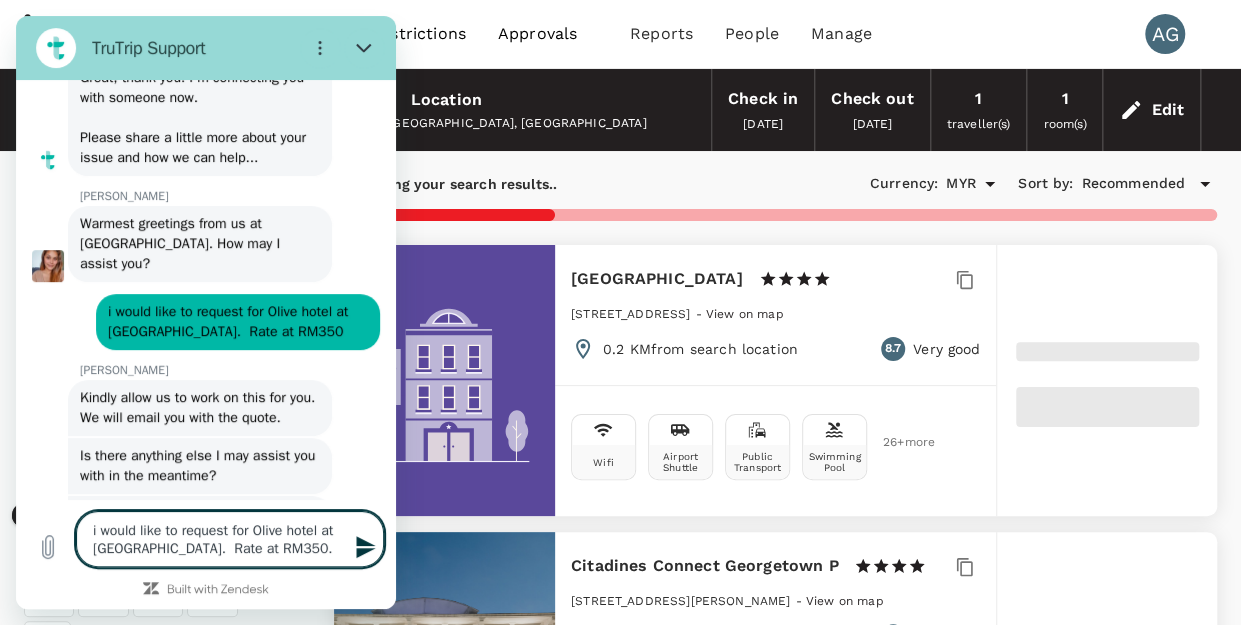 type on "i would like to request for Olive hotel at [GEOGRAPHIC_DATA].  Rate at RM350. o" 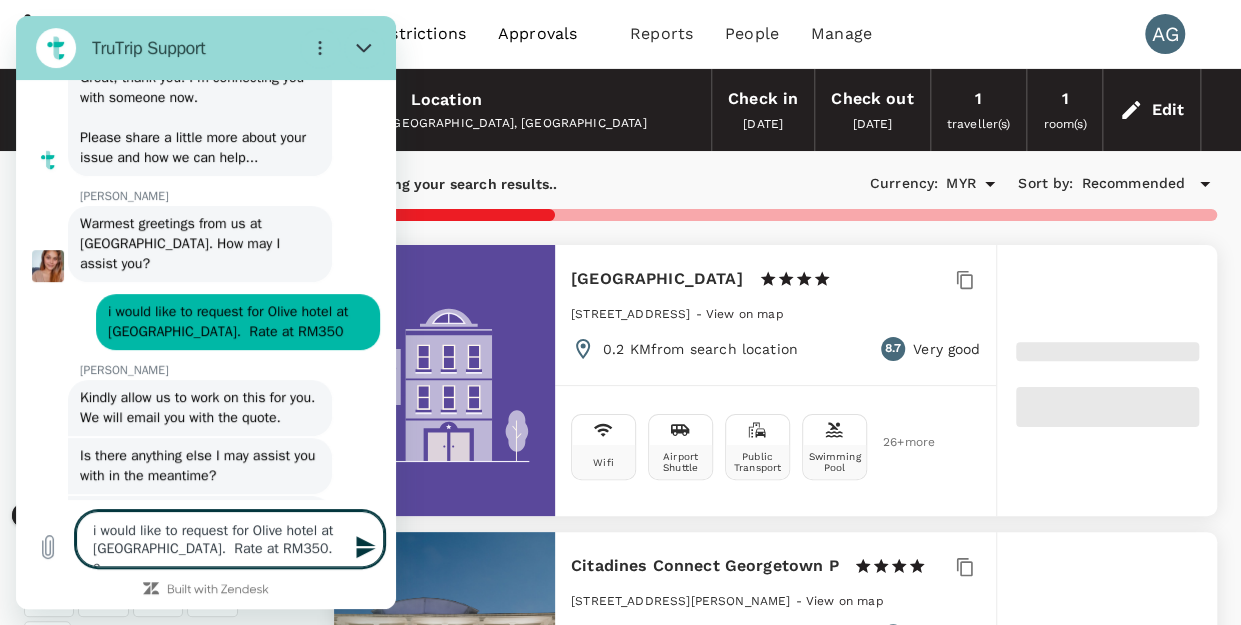 type on "1181.82" 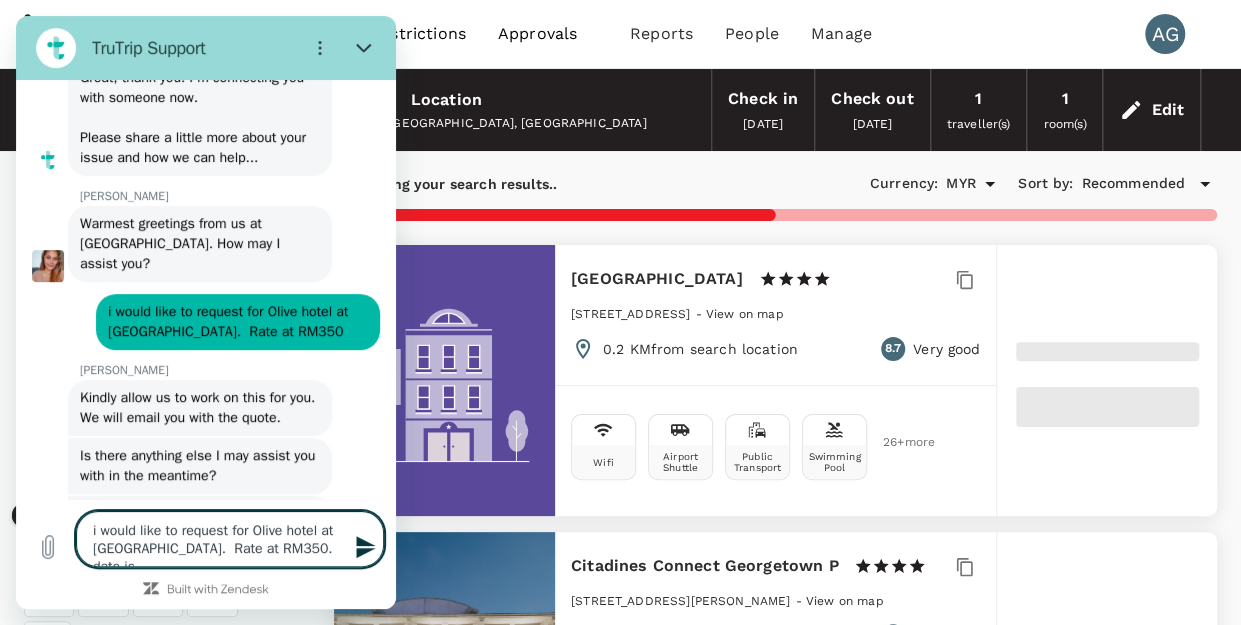 type on "i would like to request for Olive hotel at [GEOGRAPHIC_DATA].  Rate at RM350. date is" 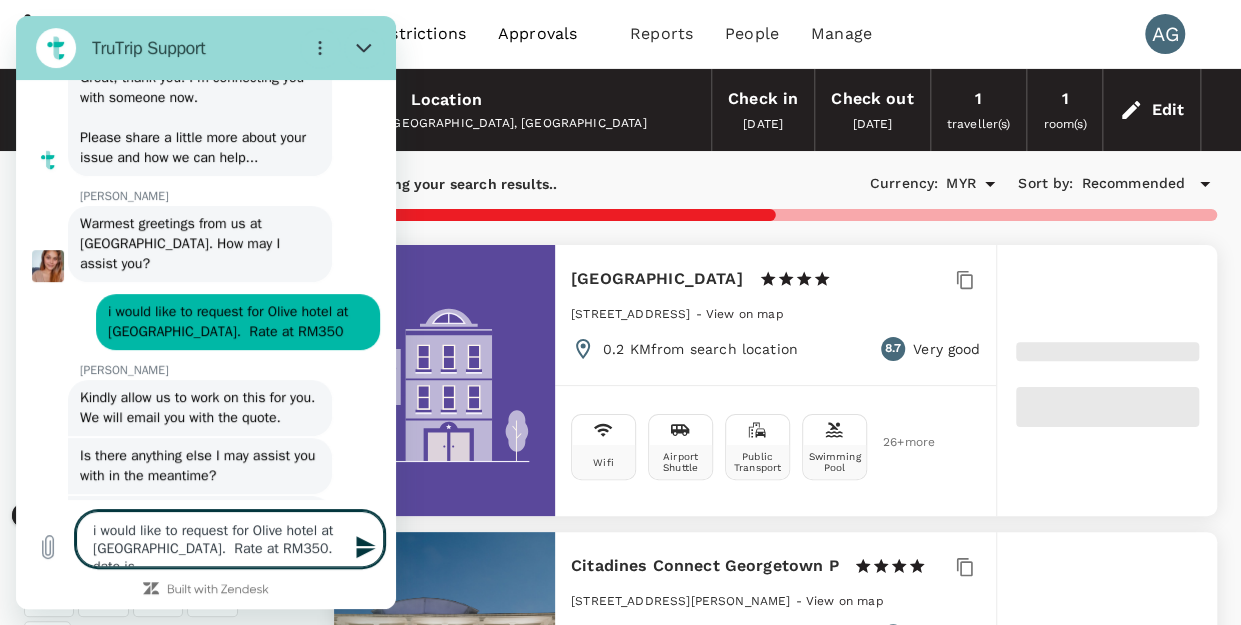 type on "1181.82" 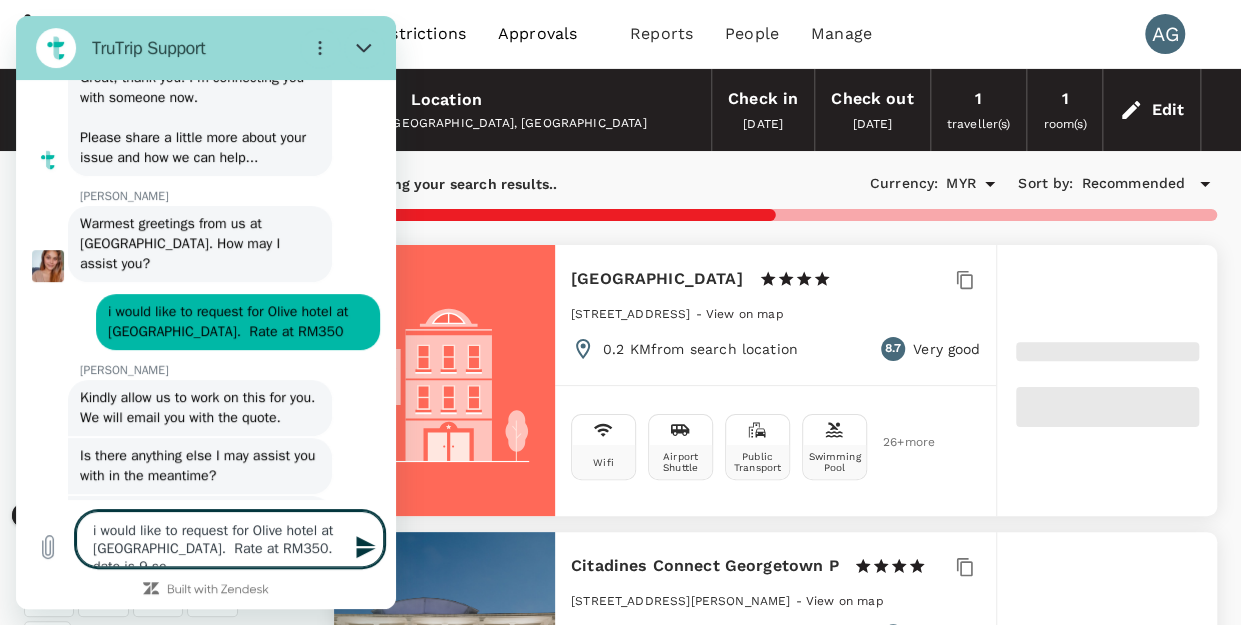 type on "i would like to request for Olive hotel at [GEOGRAPHIC_DATA].  Rate at RM350. date is [DATE]" 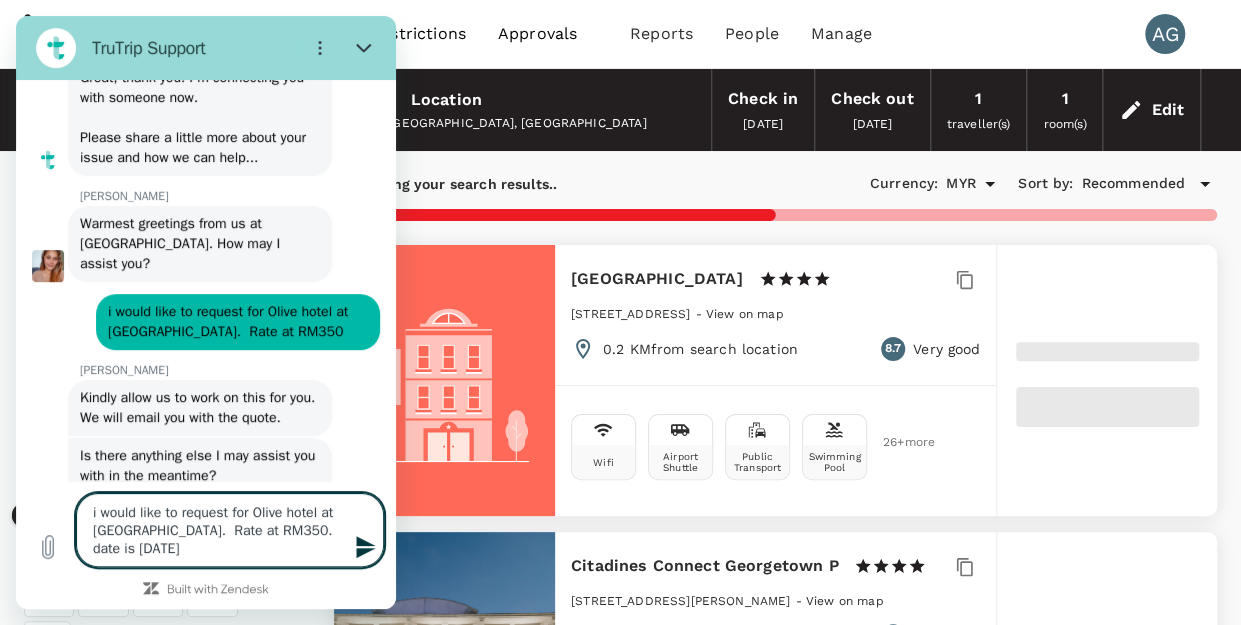type on "1181.82" 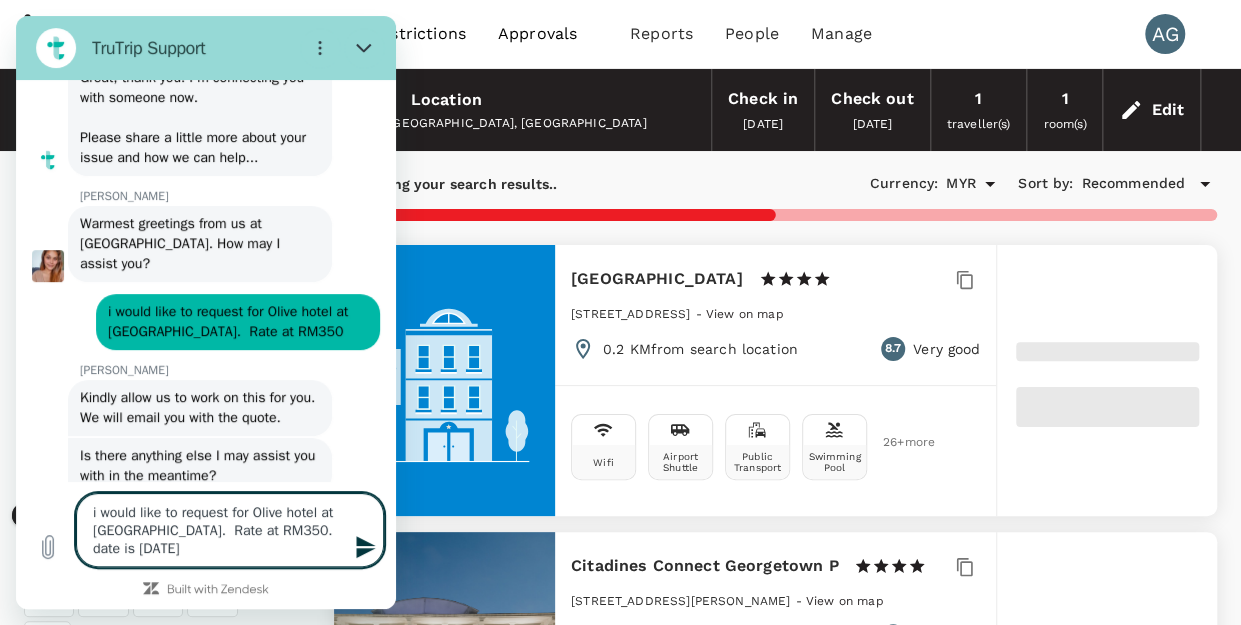 type 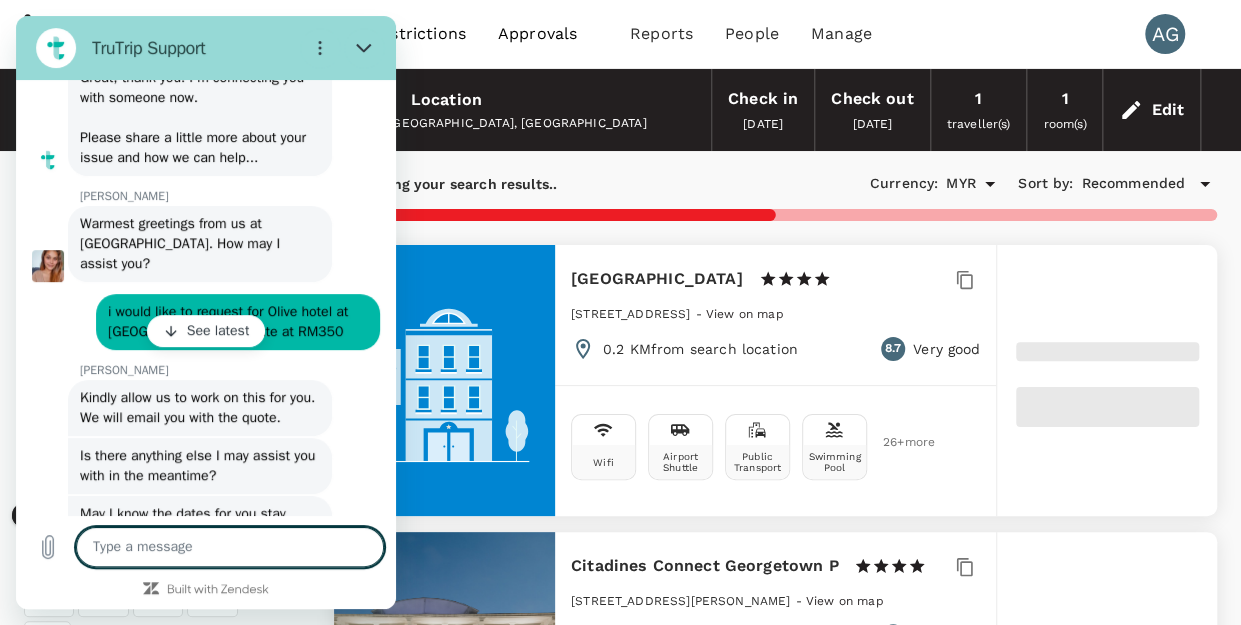 type on "1182.47" 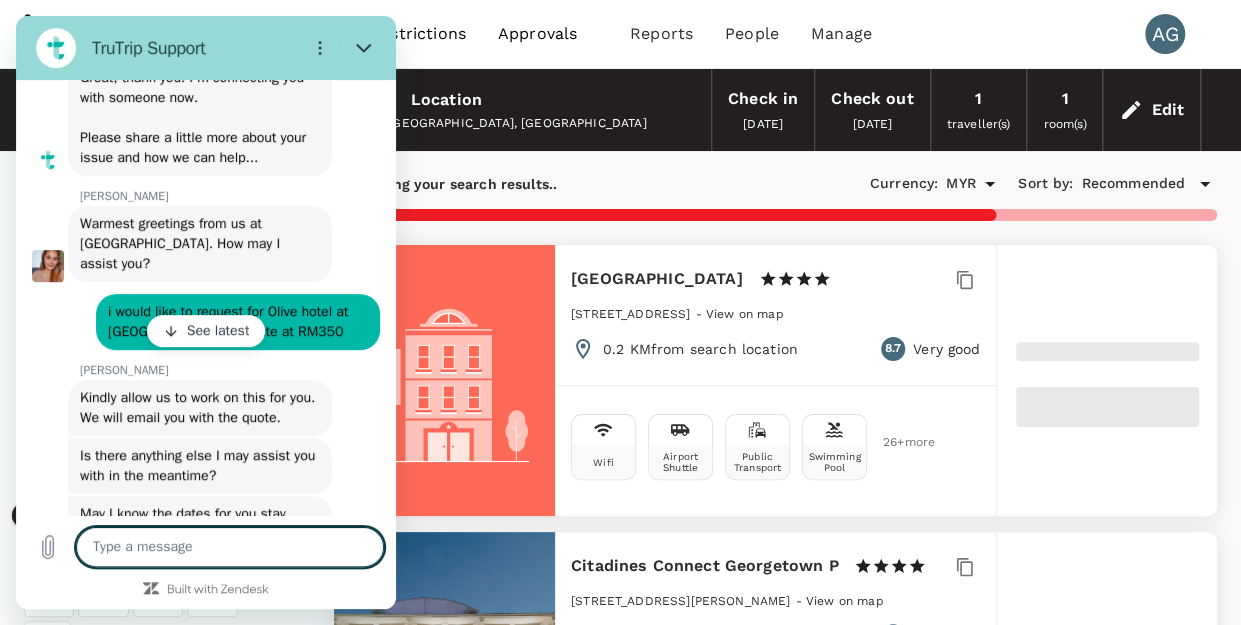type on "1681.47" 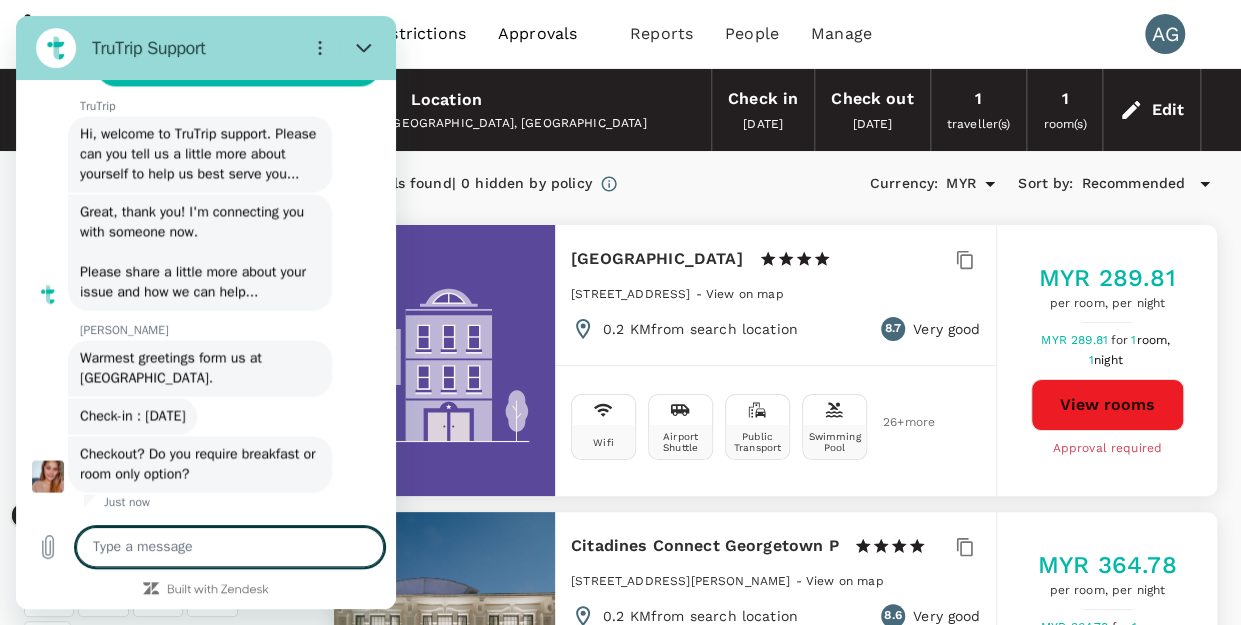 scroll, scrollTop: 1598, scrollLeft: 0, axis: vertical 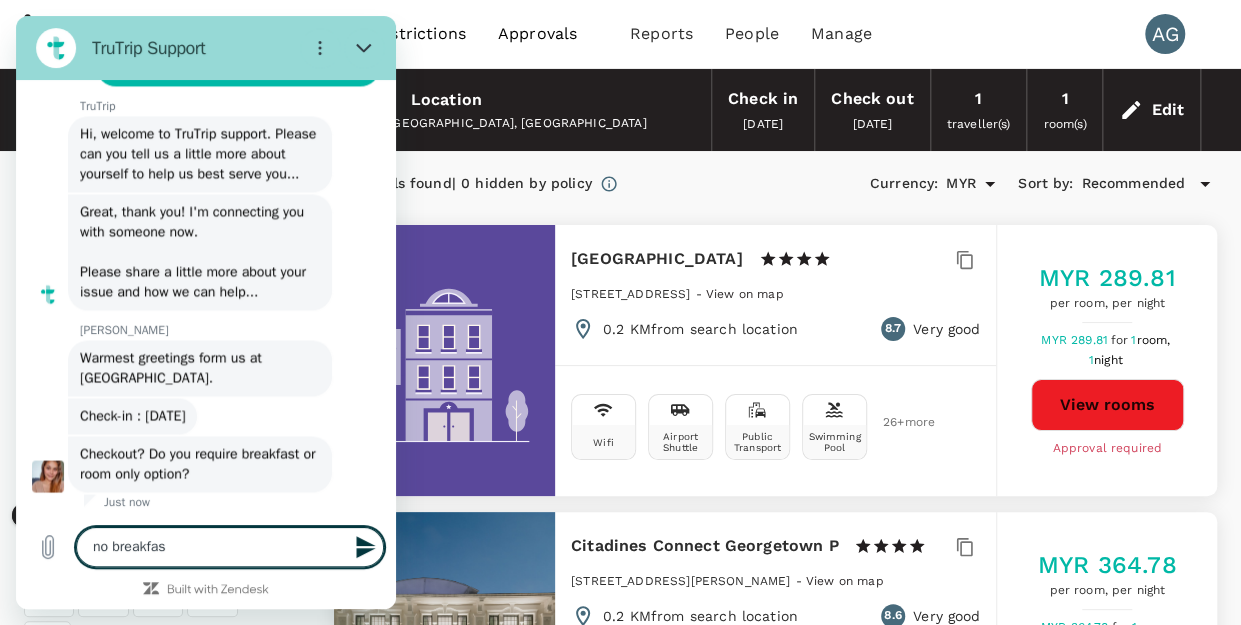 type on "no breakfast" 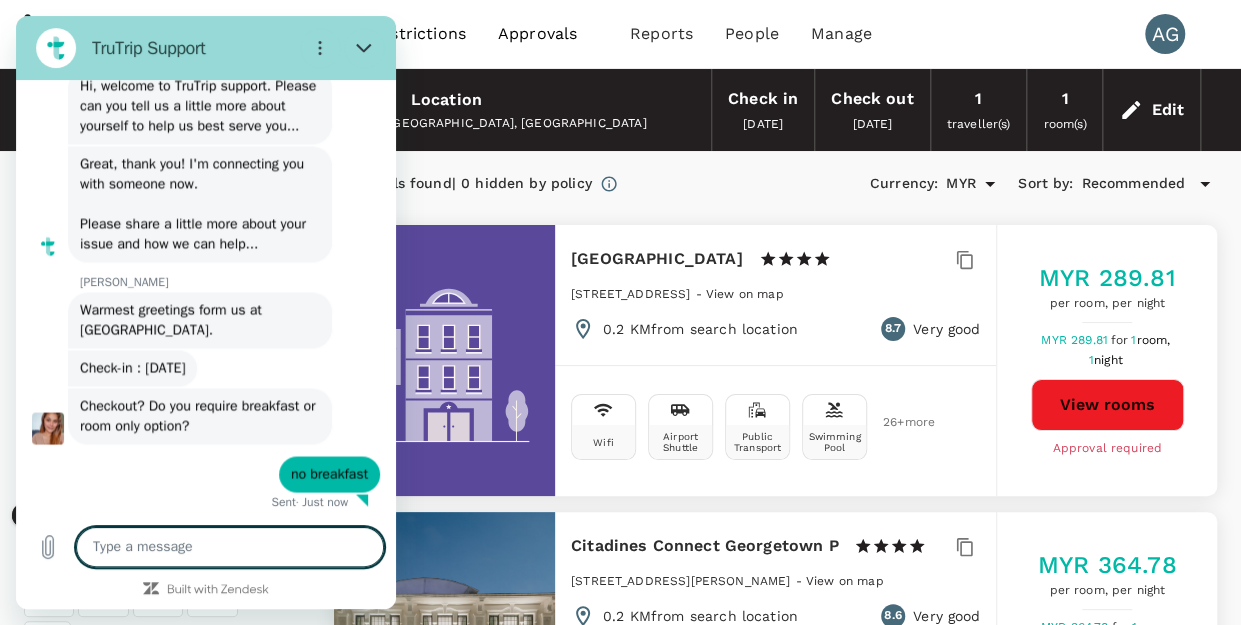 scroll, scrollTop: 1646, scrollLeft: 0, axis: vertical 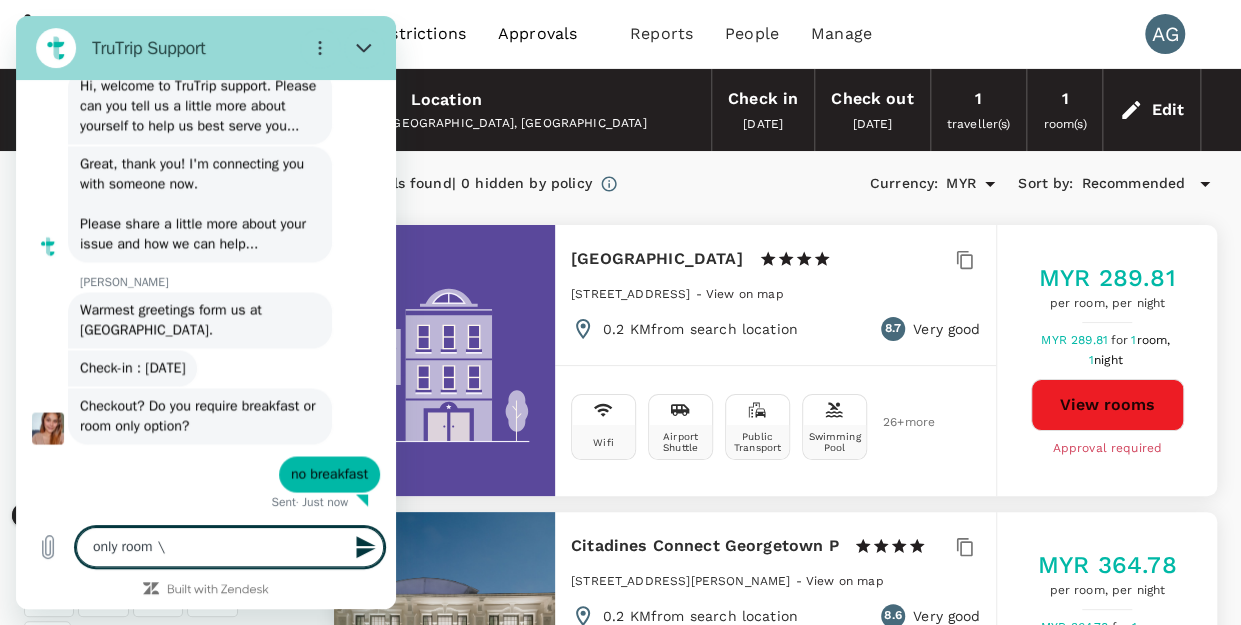 type on "only room" 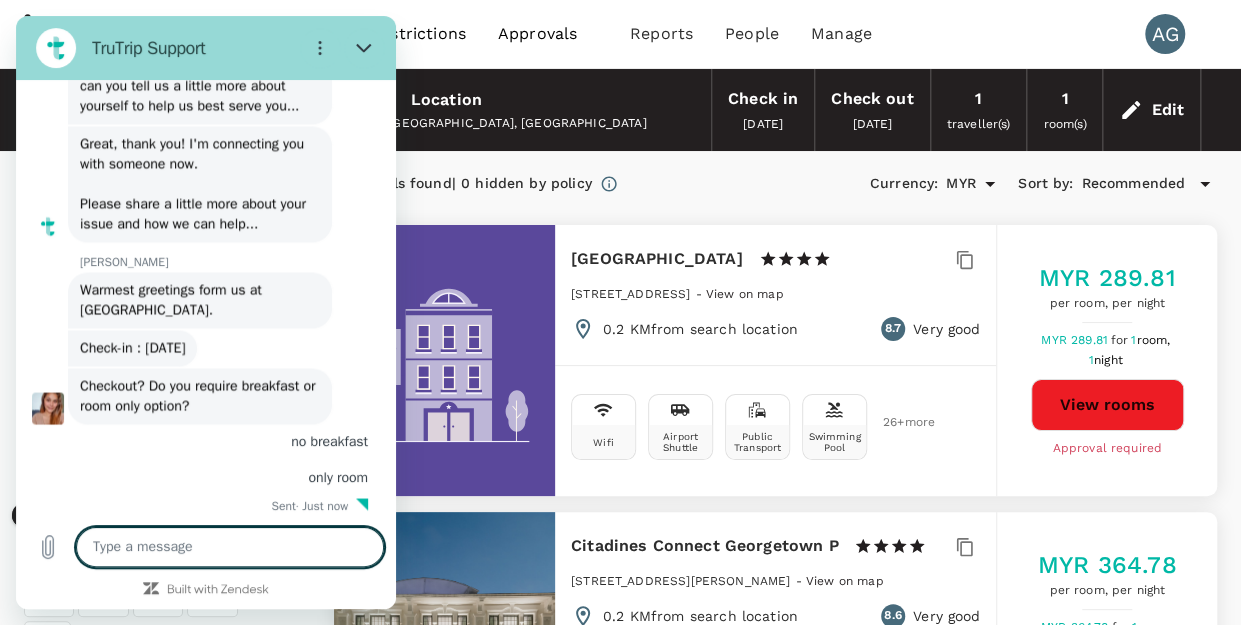 scroll, scrollTop: 1684, scrollLeft: 0, axis: vertical 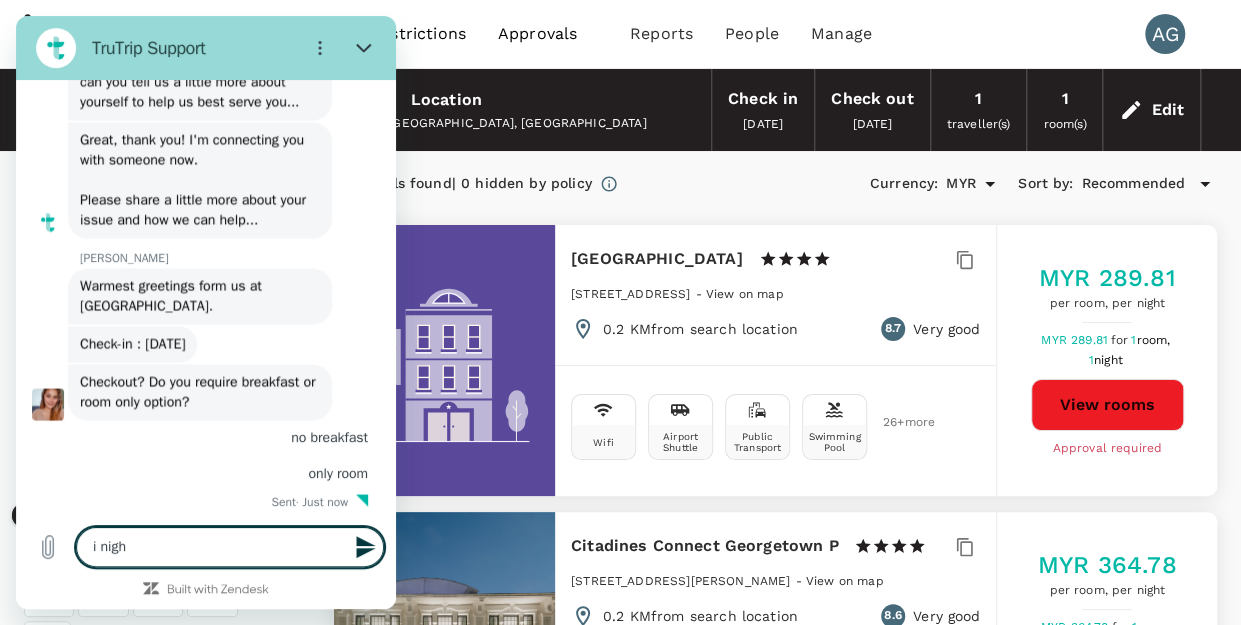 type on "i night" 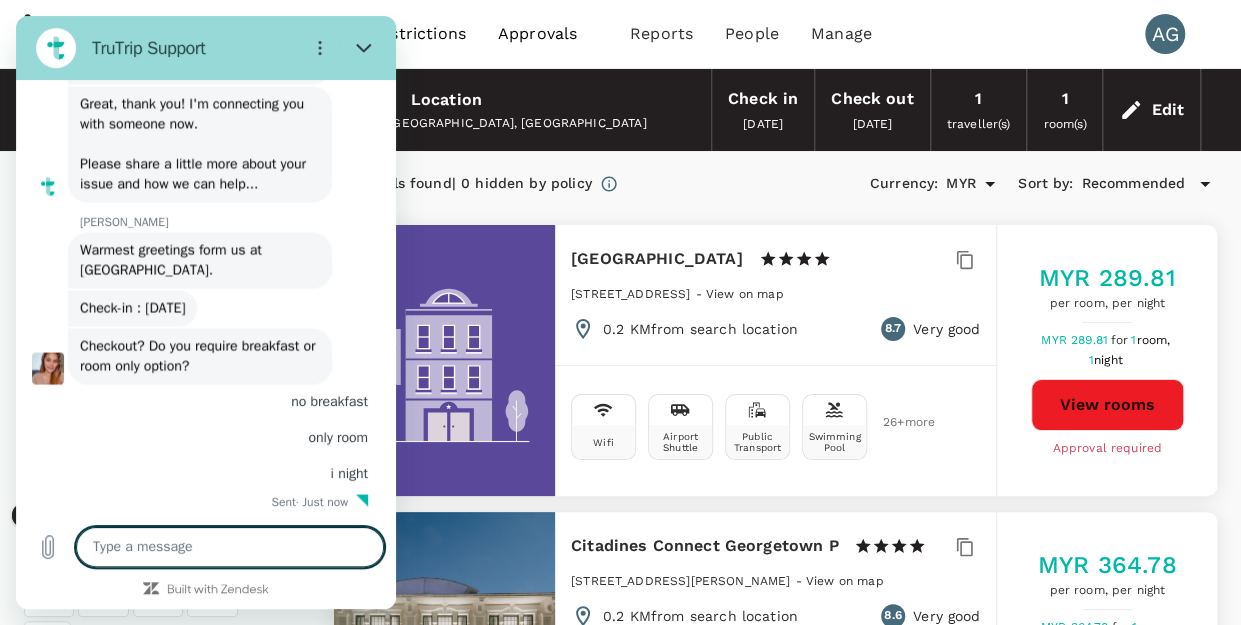 scroll, scrollTop: 1722, scrollLeft: 0, axis: vertical 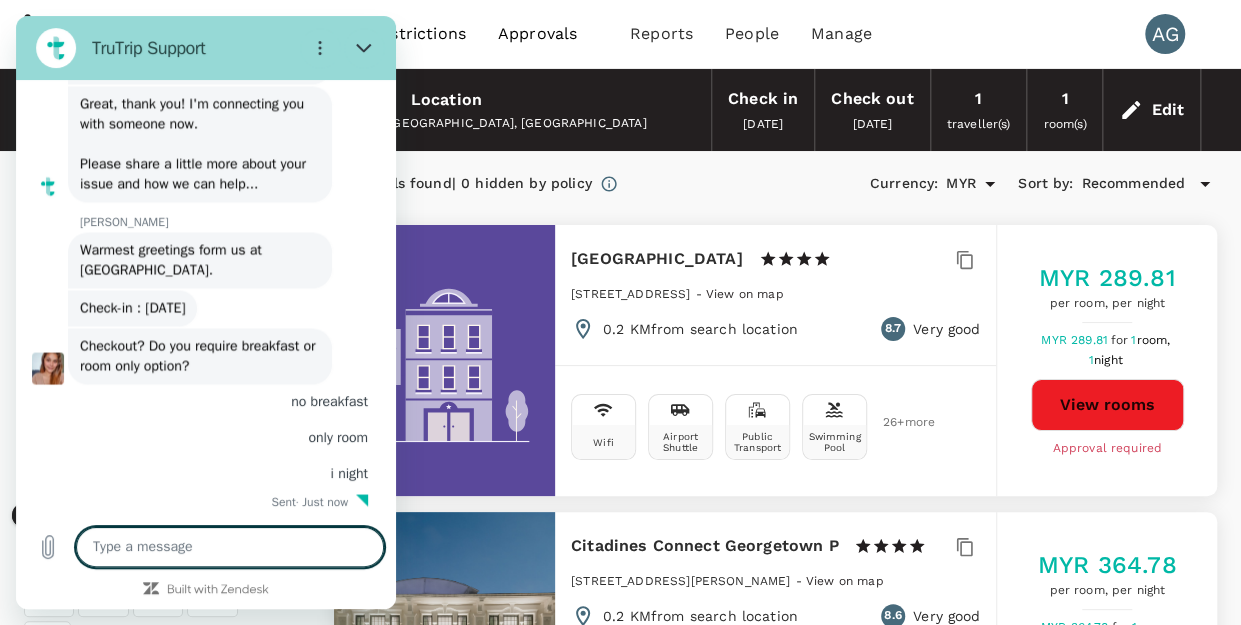 type on "1" 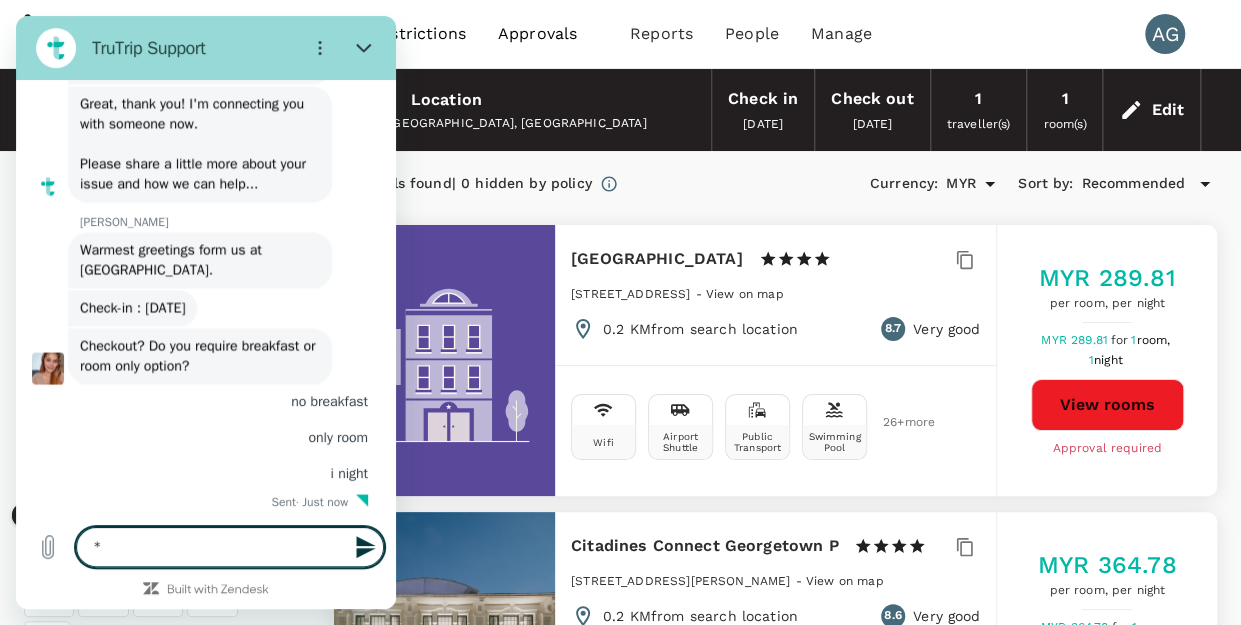 type on "*1" 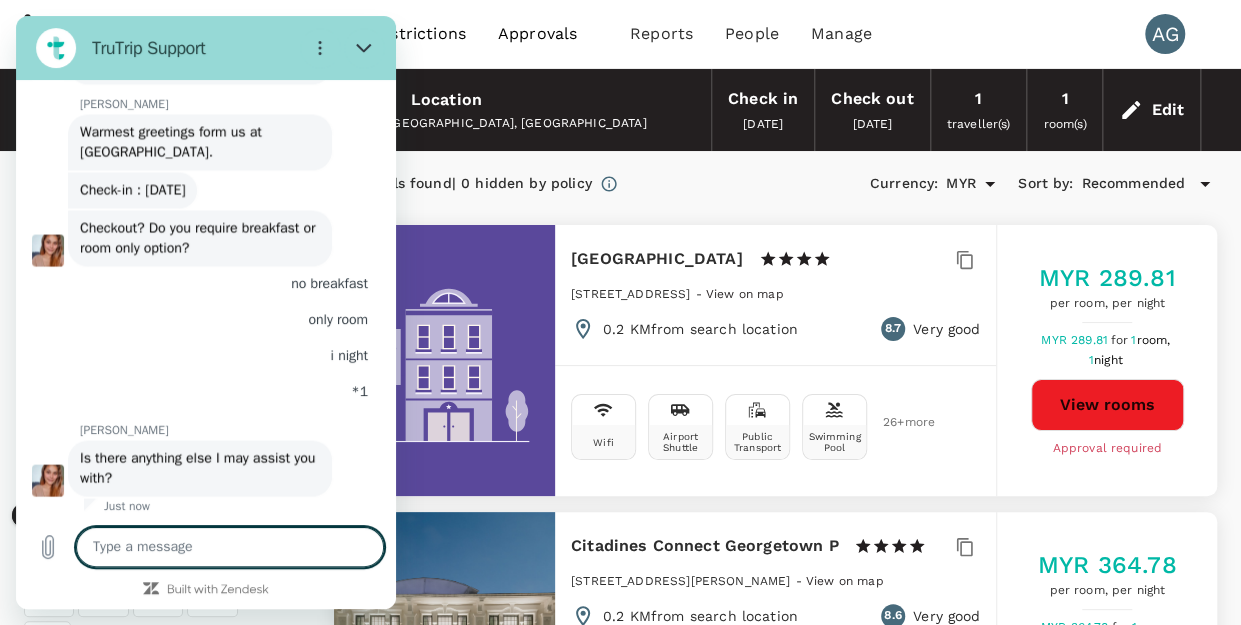scroll, scrollTop: 1846, scrollLeft: 0, axis: vertical 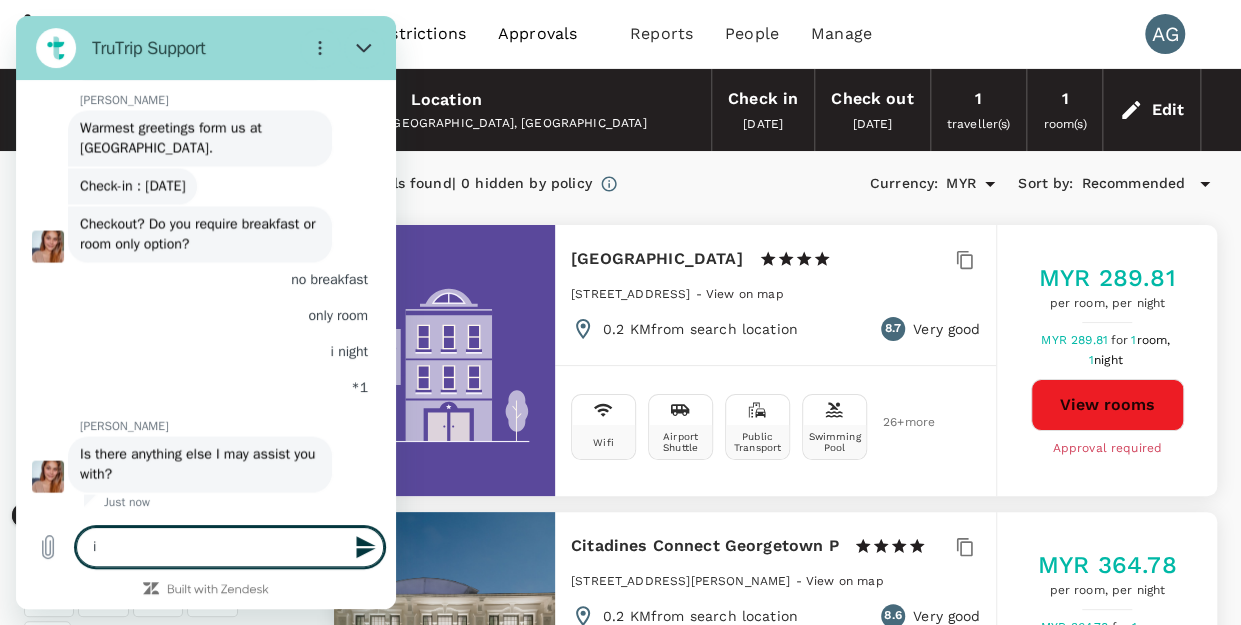 type on "i" 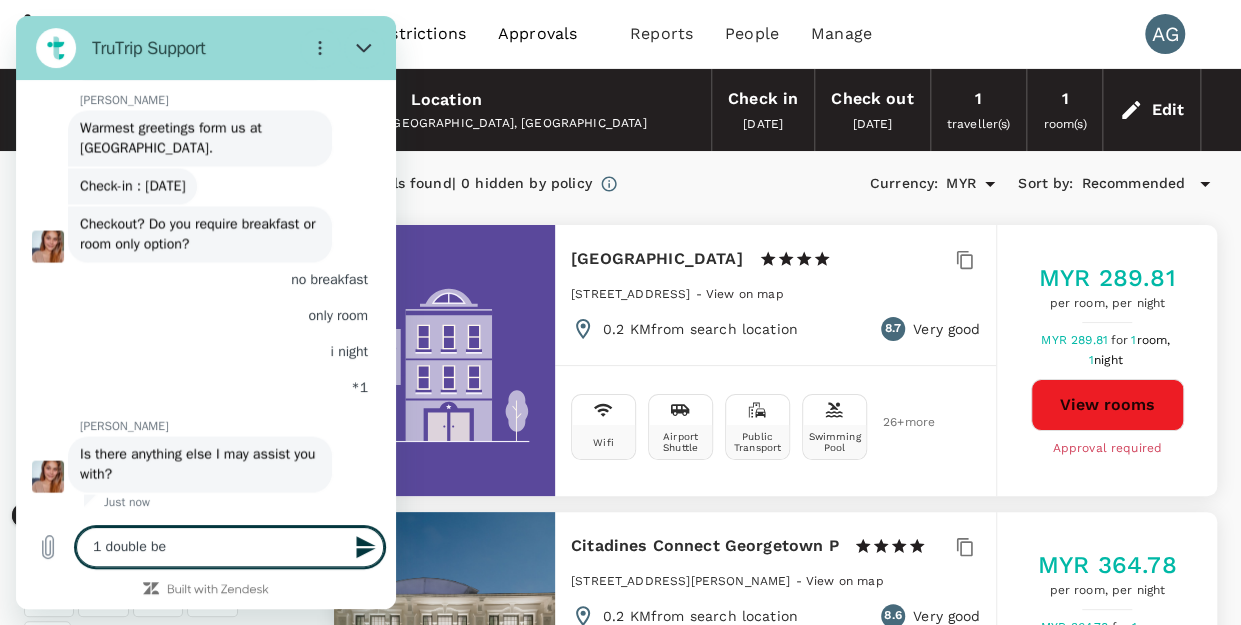 type on "1 double bed" 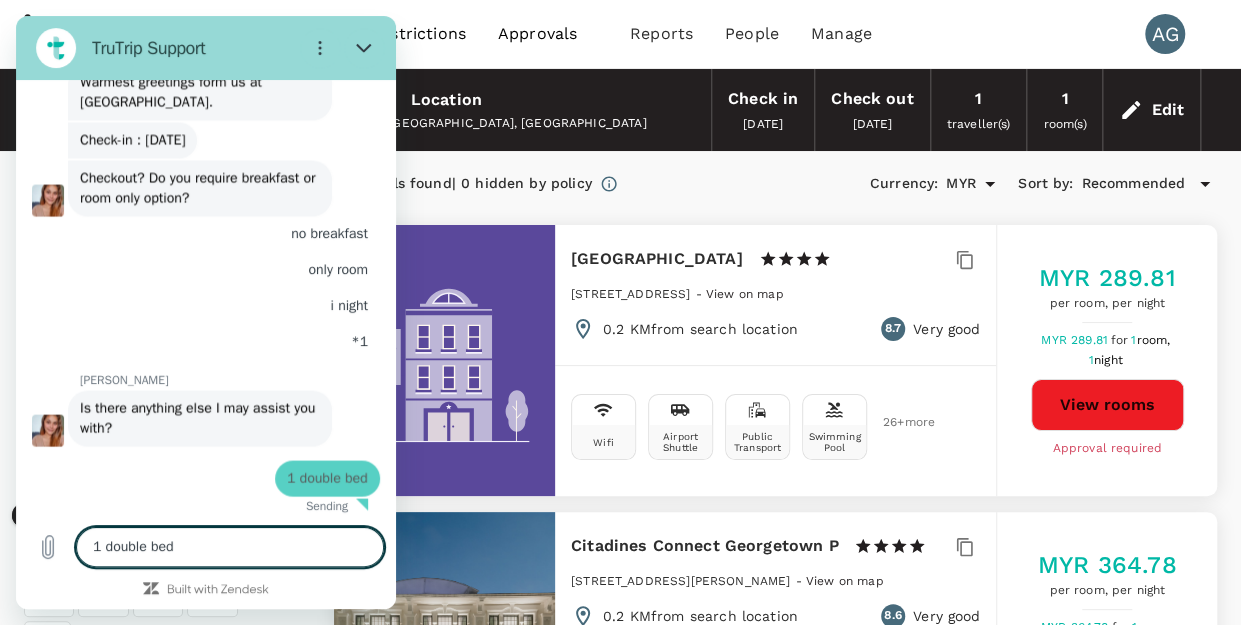 type 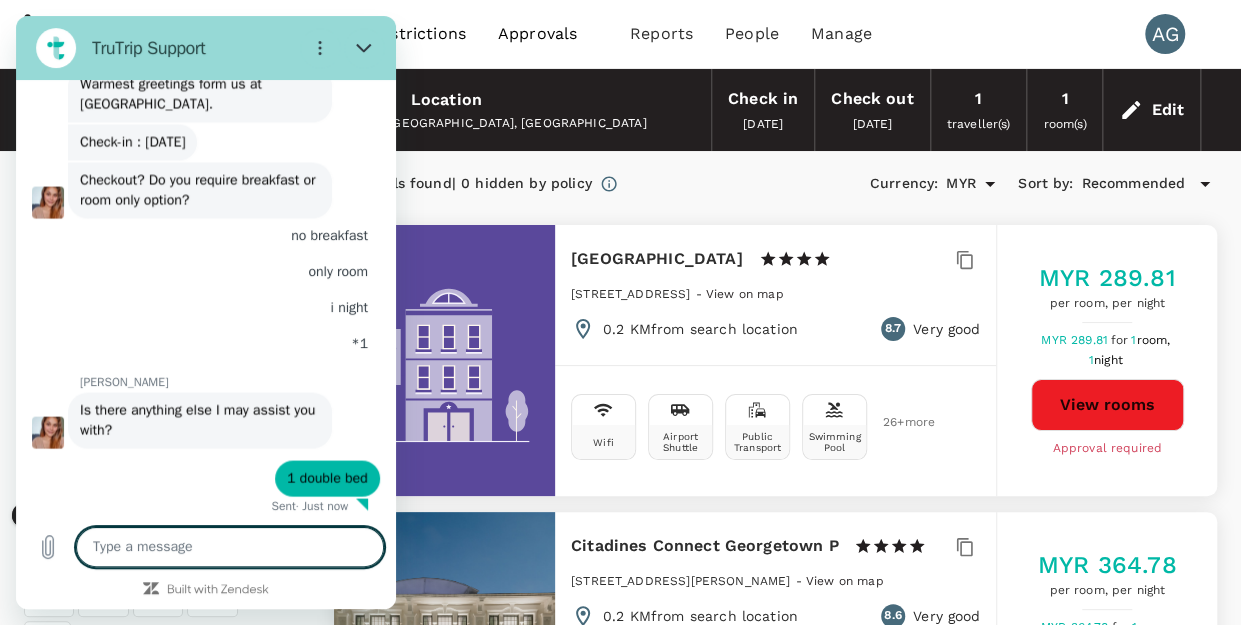 scroll, scrollTop: 1894, scrollLeft: 0, axis: vertical 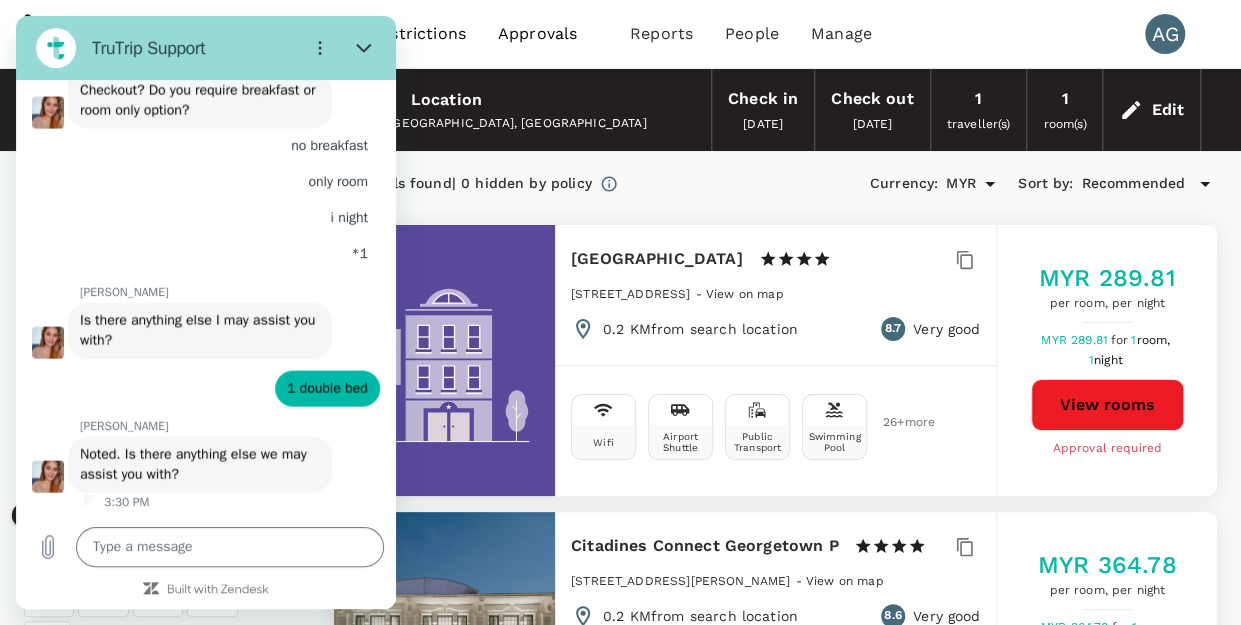 type on "1681.47" 